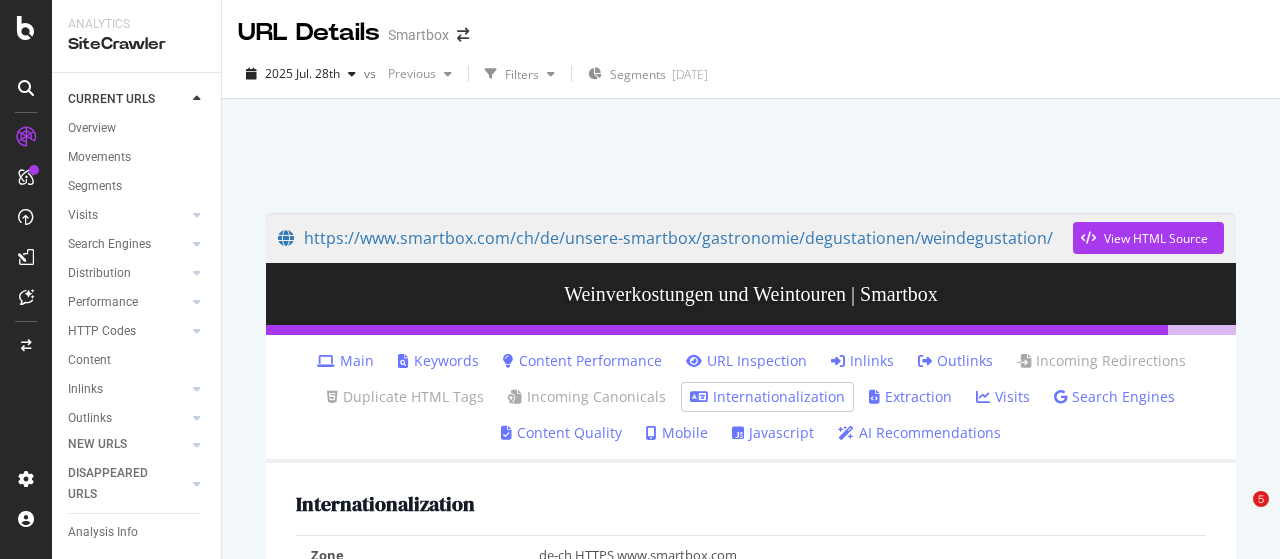 scroll, scrollTop: 0, scrollLeft: 0, axis: both 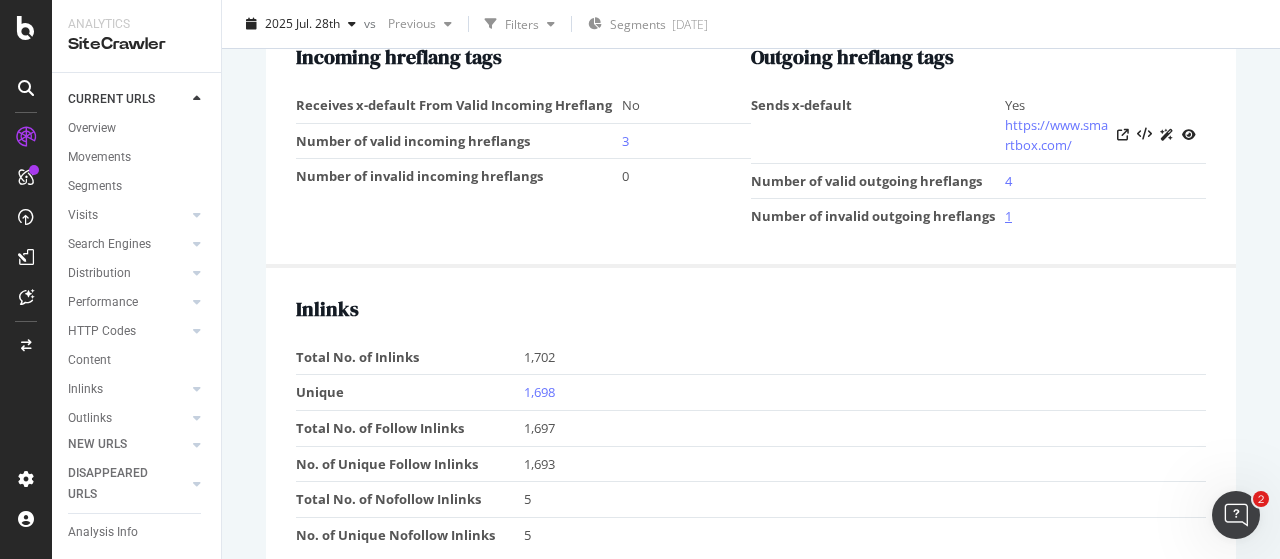 click on "1" at bounding box center [1008, 216] 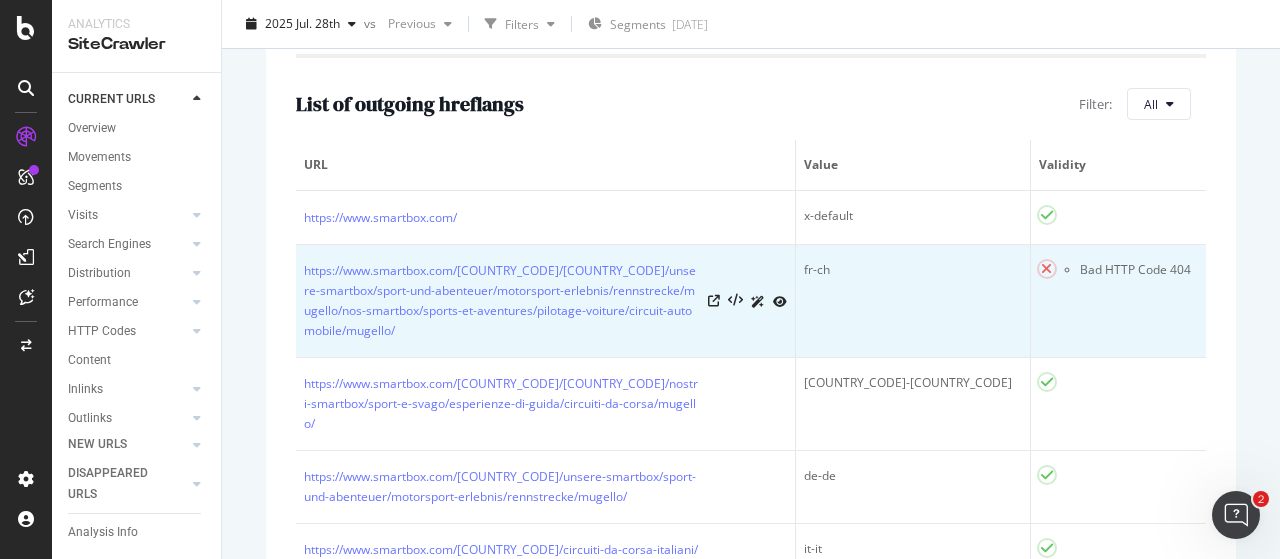 scroll, scrollTop: 1022, scrollLeft: 0, axis: vertical 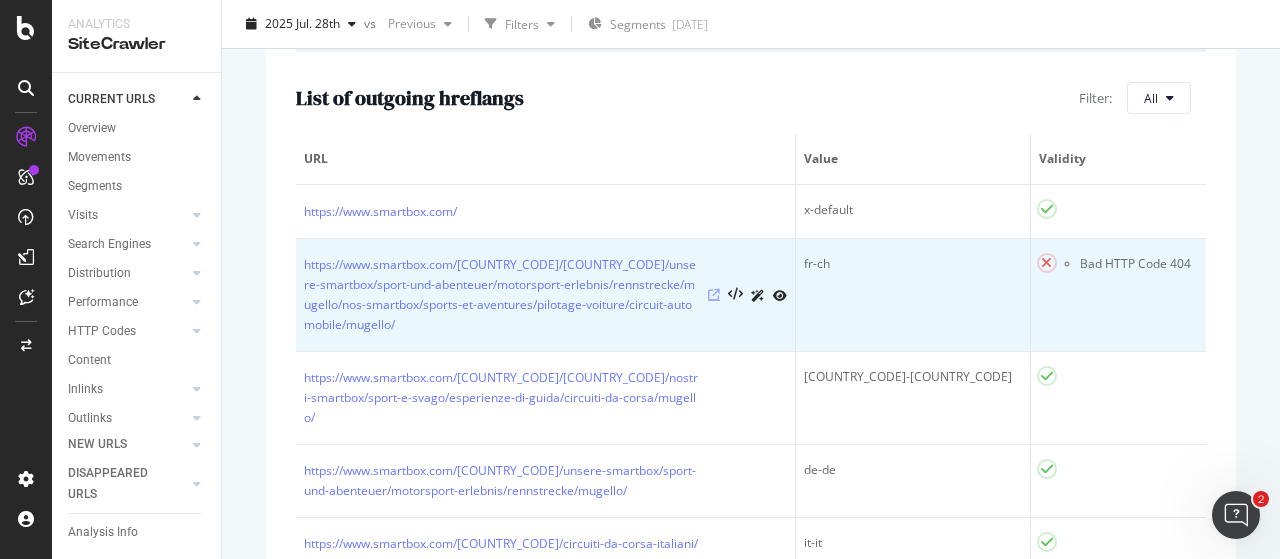 click at bounding box center [714, 295] 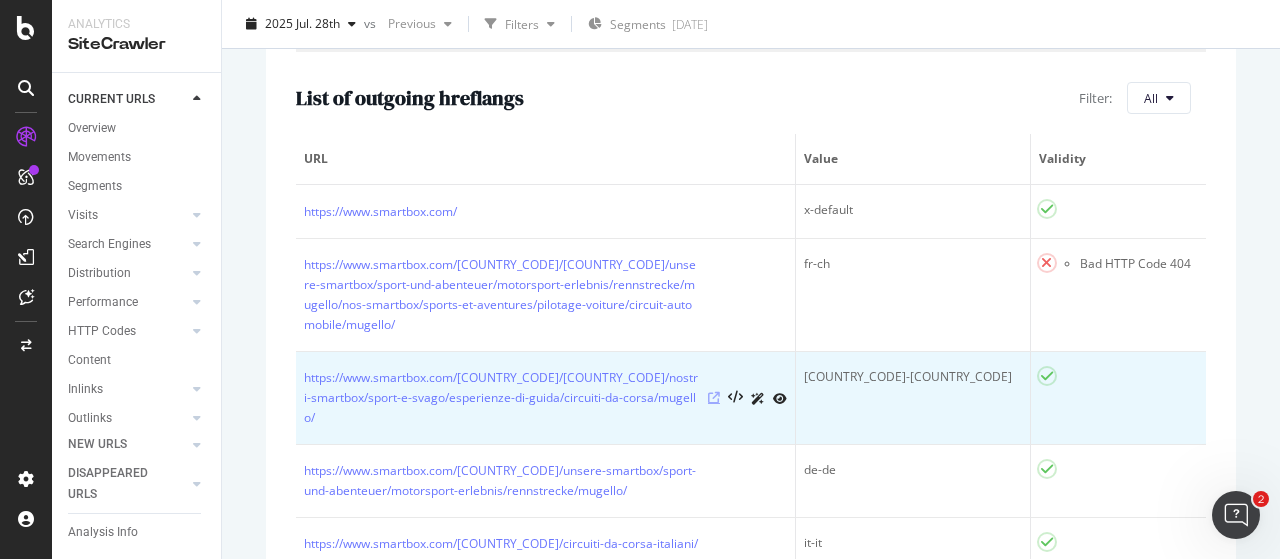 click at bounding box center (714, 398) 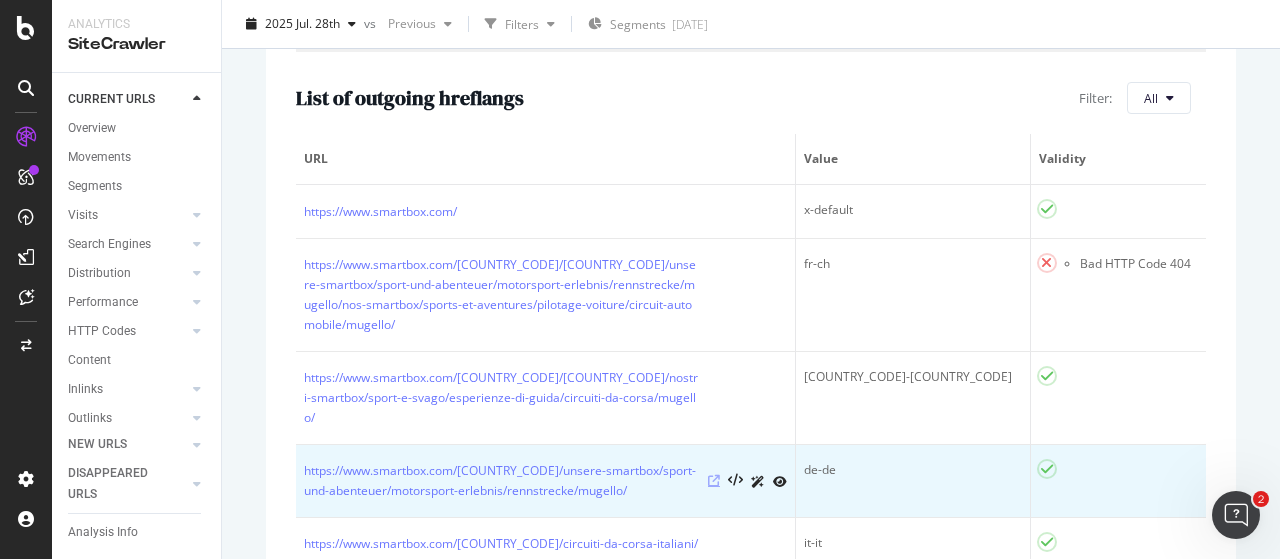 click at bounding box center (714, 481) 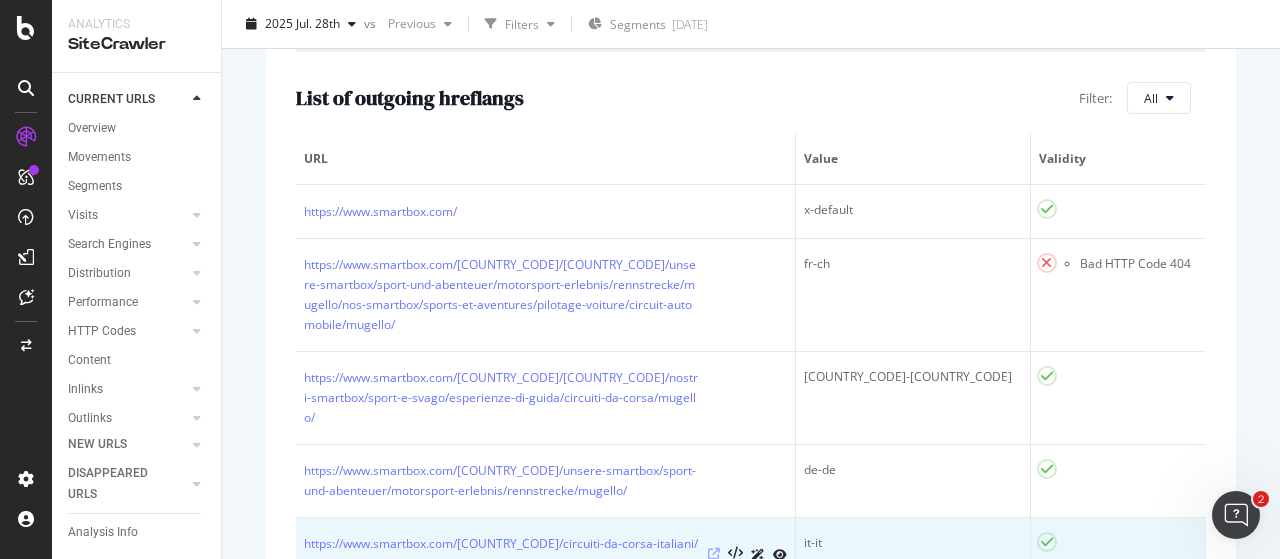 click at bounding box center [714, 554] 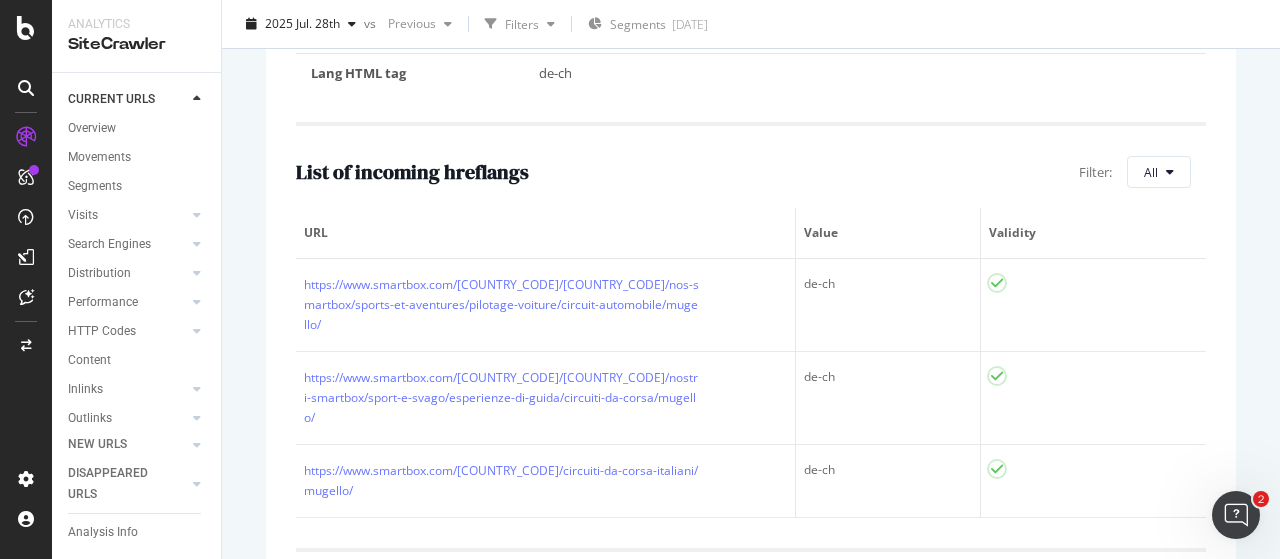 scroll, scrollTop: 22, scrollLeft: 0, axis: vertical 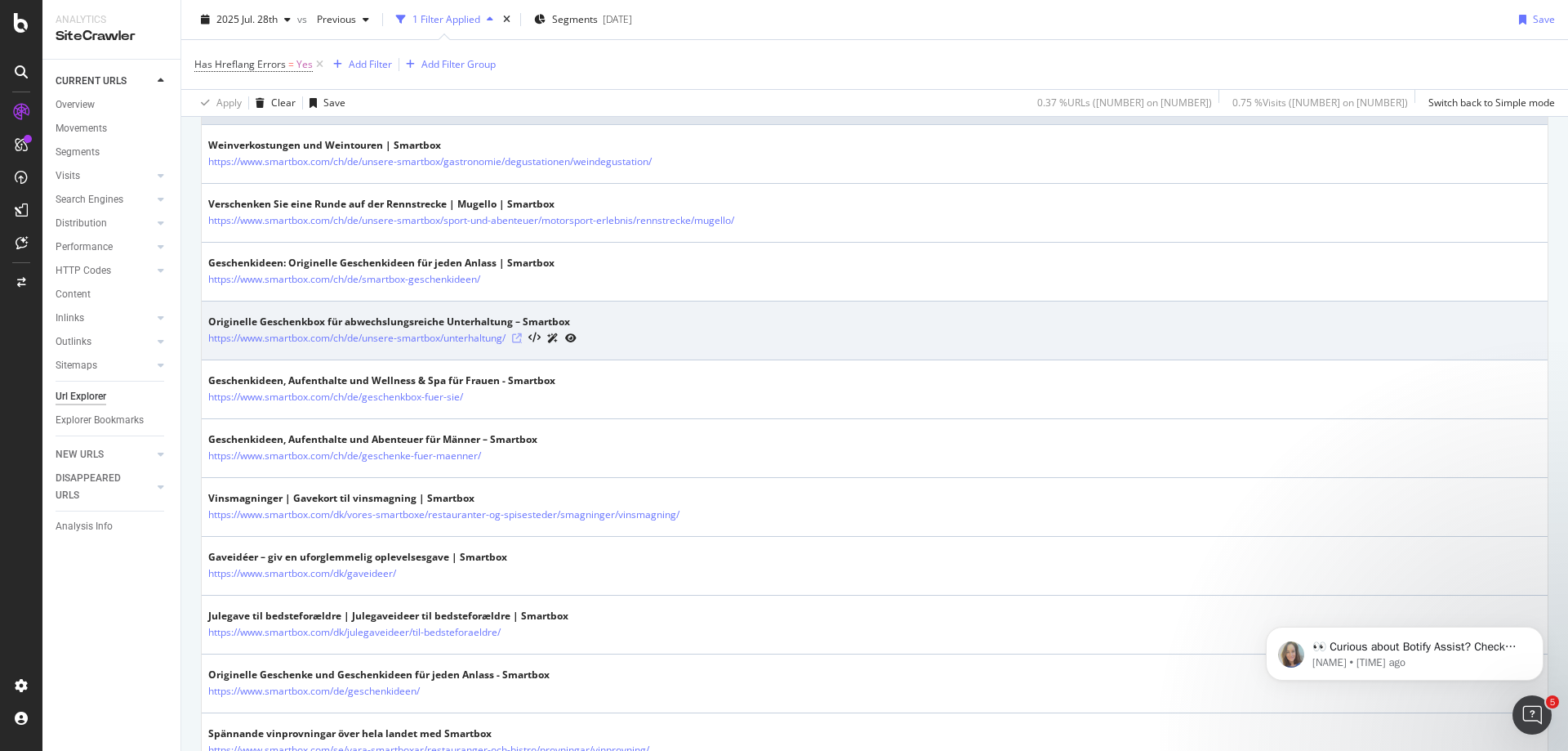 click at bounding box center (517, 338) 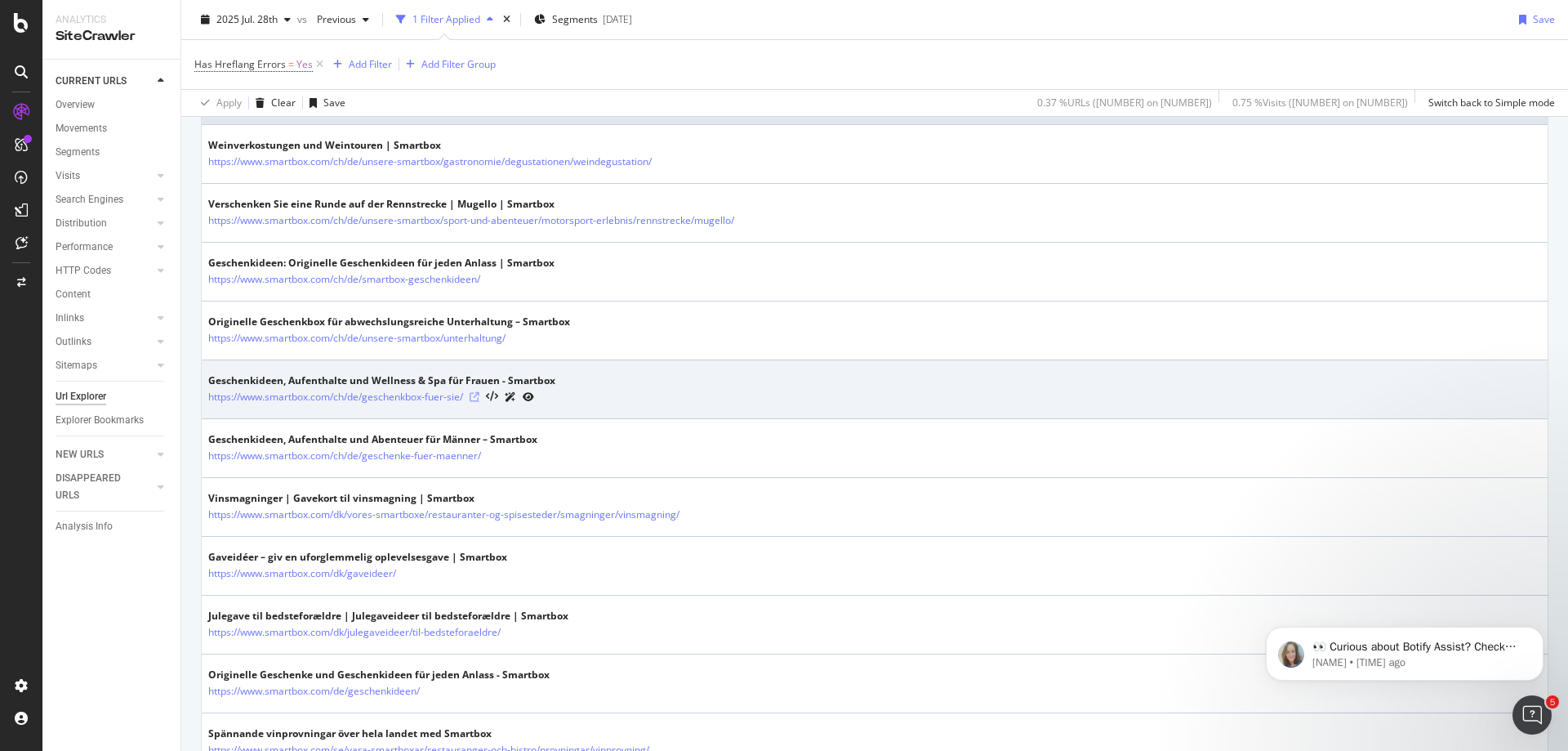click at bounding box center [474, 397] 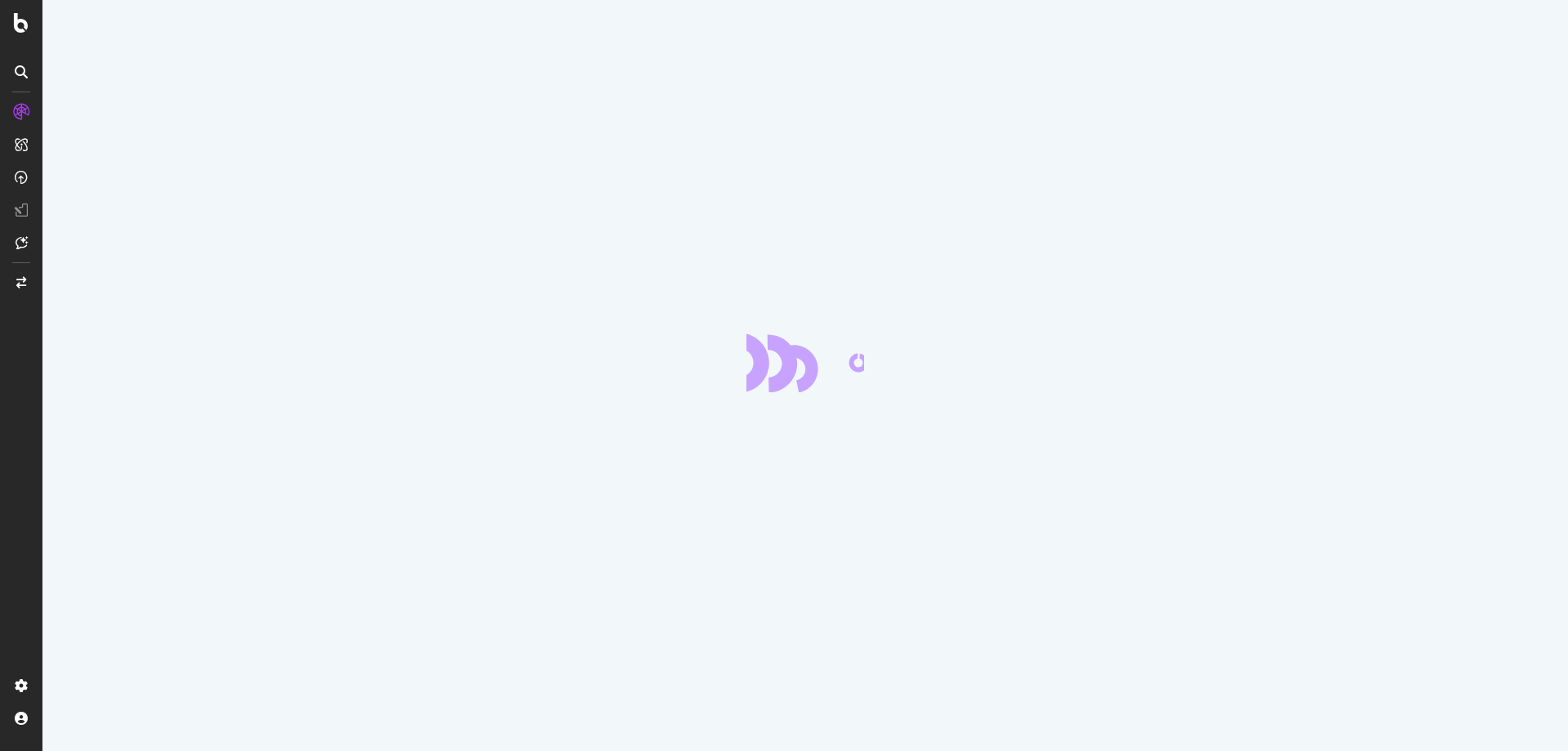 scroll, scrollTop: 0, scrollLeft: 0, axis: both 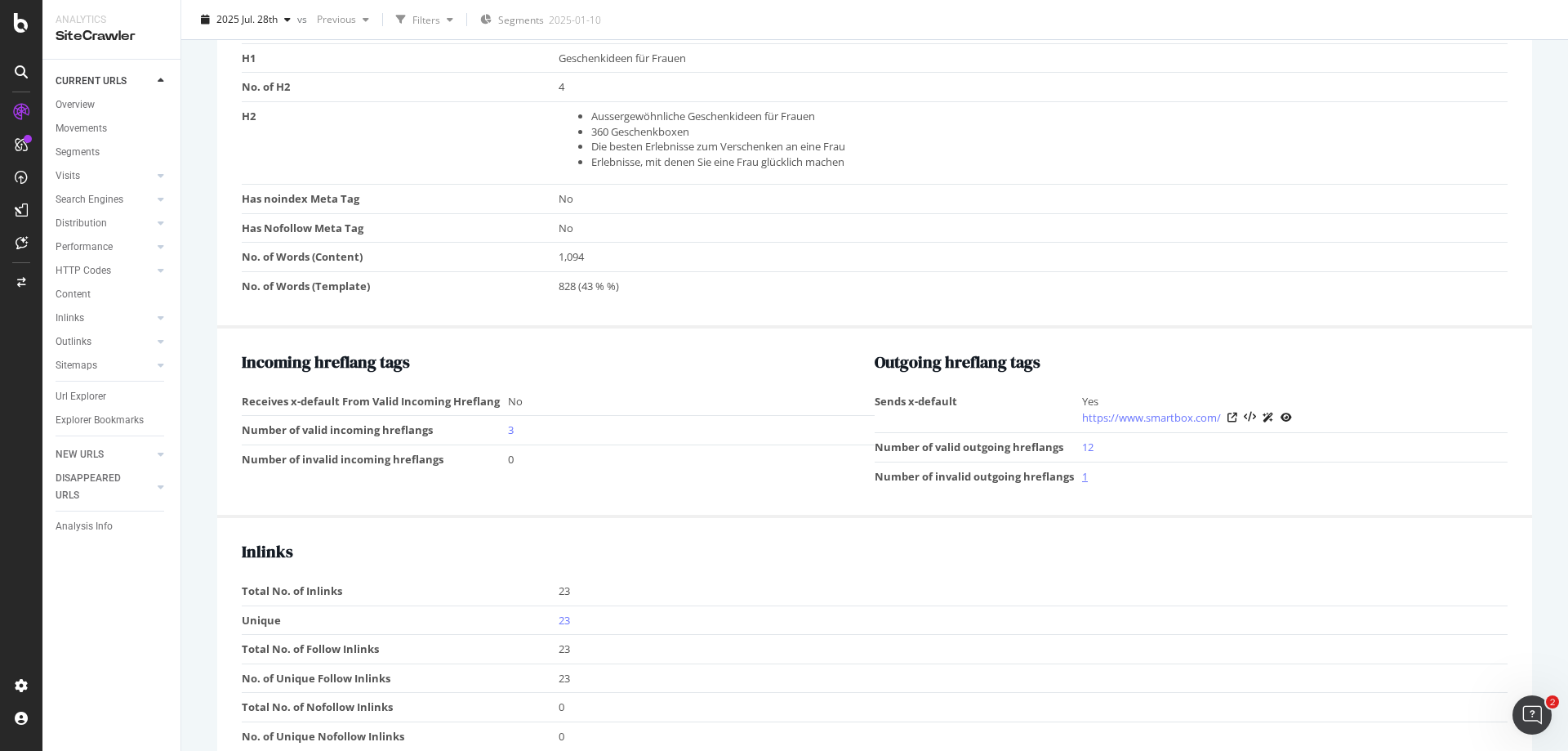 click on "1" at bounding box center (1085, 476) 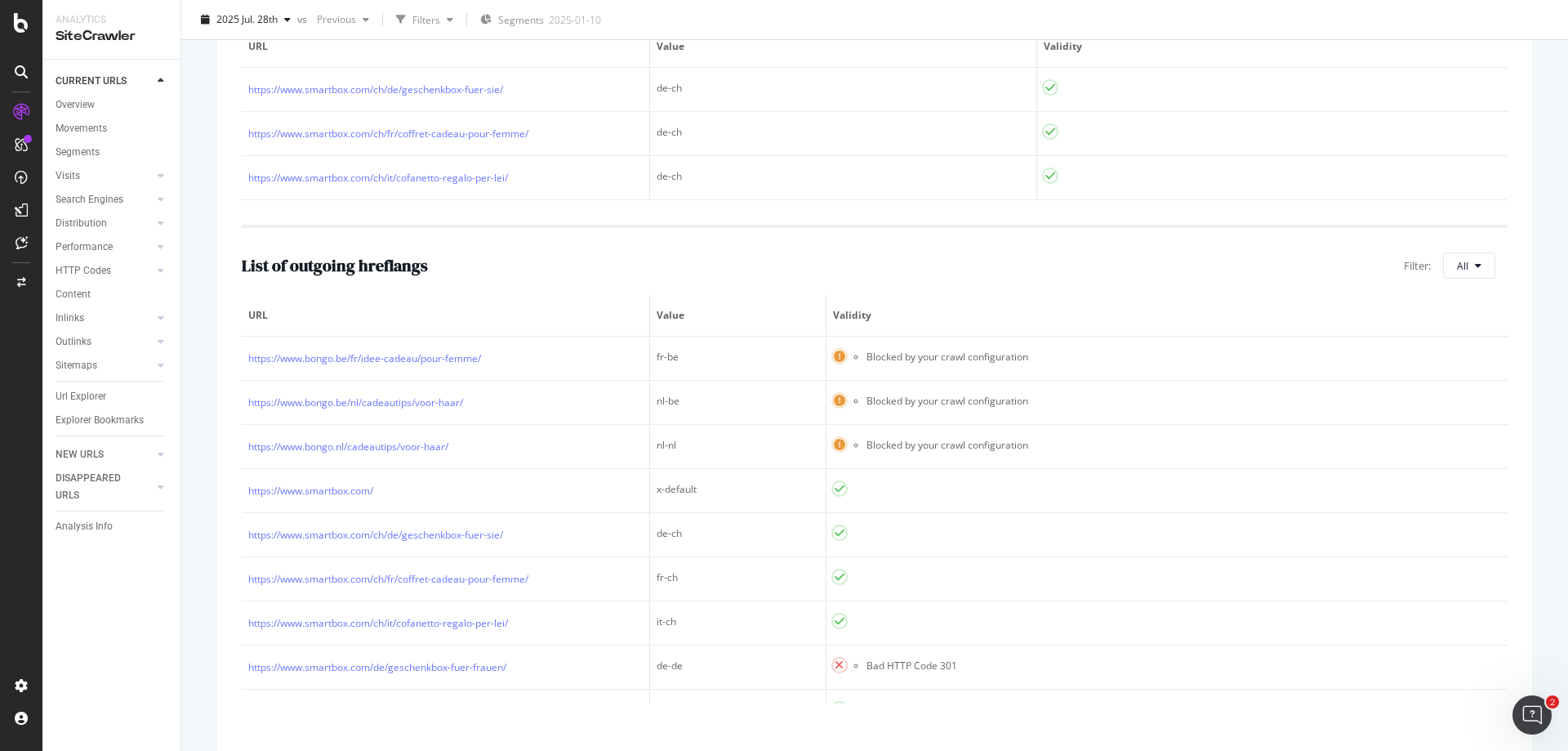 scroll, scrollTop: 567, scrollLeft: 0, axis: vertical 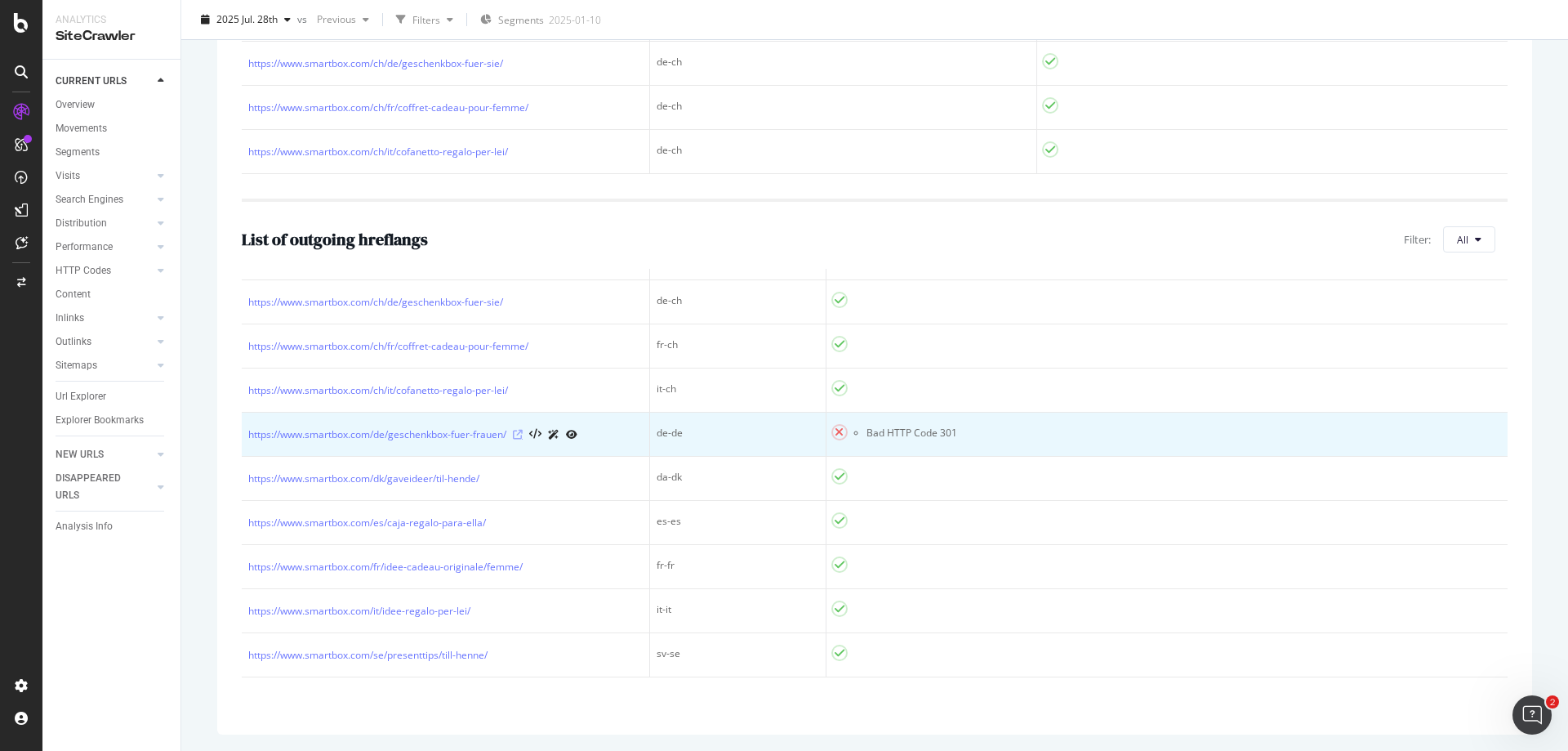 click at bounding box center [518, 435] 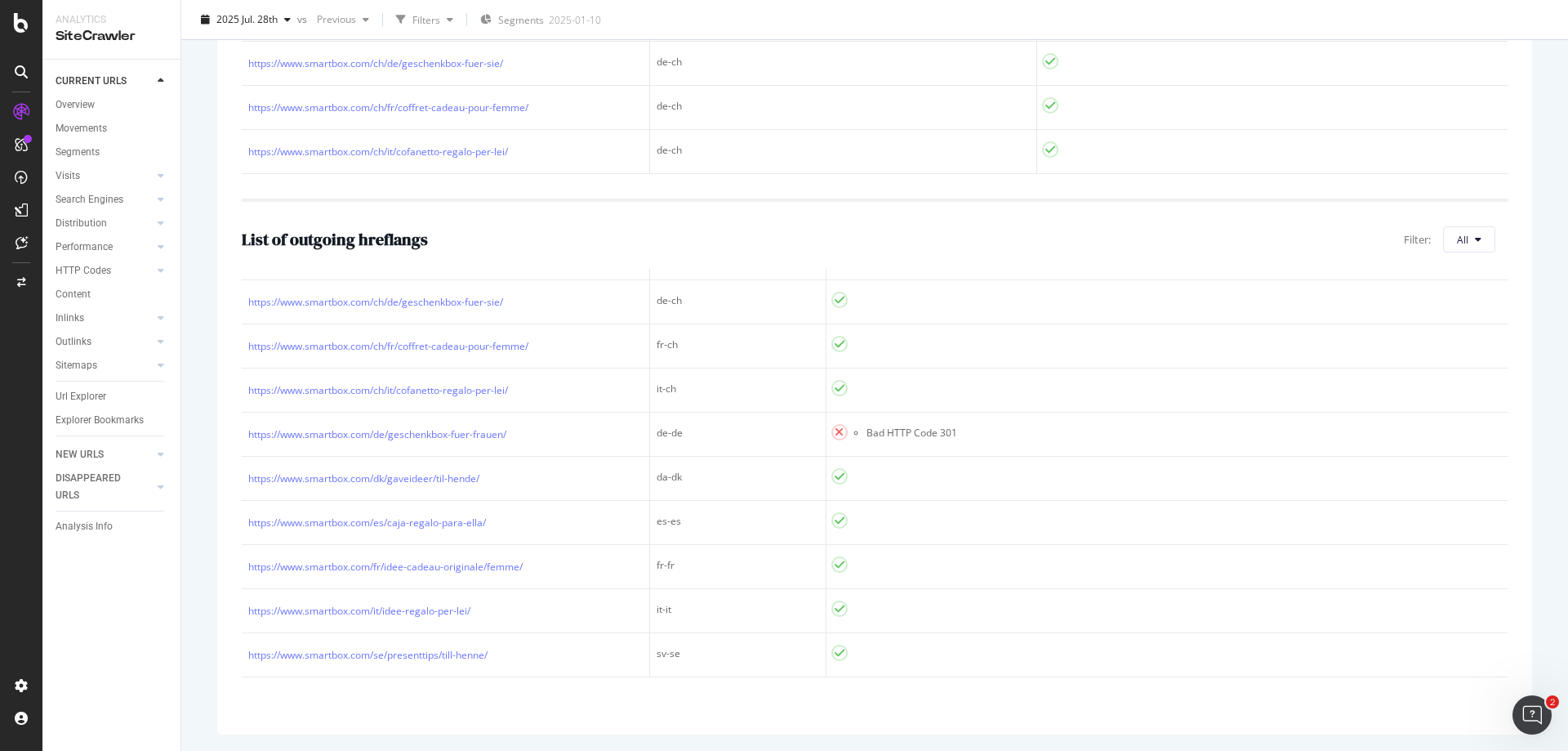 scroll, scrollTop: 565, scrollLeft: 0, axis: vertical 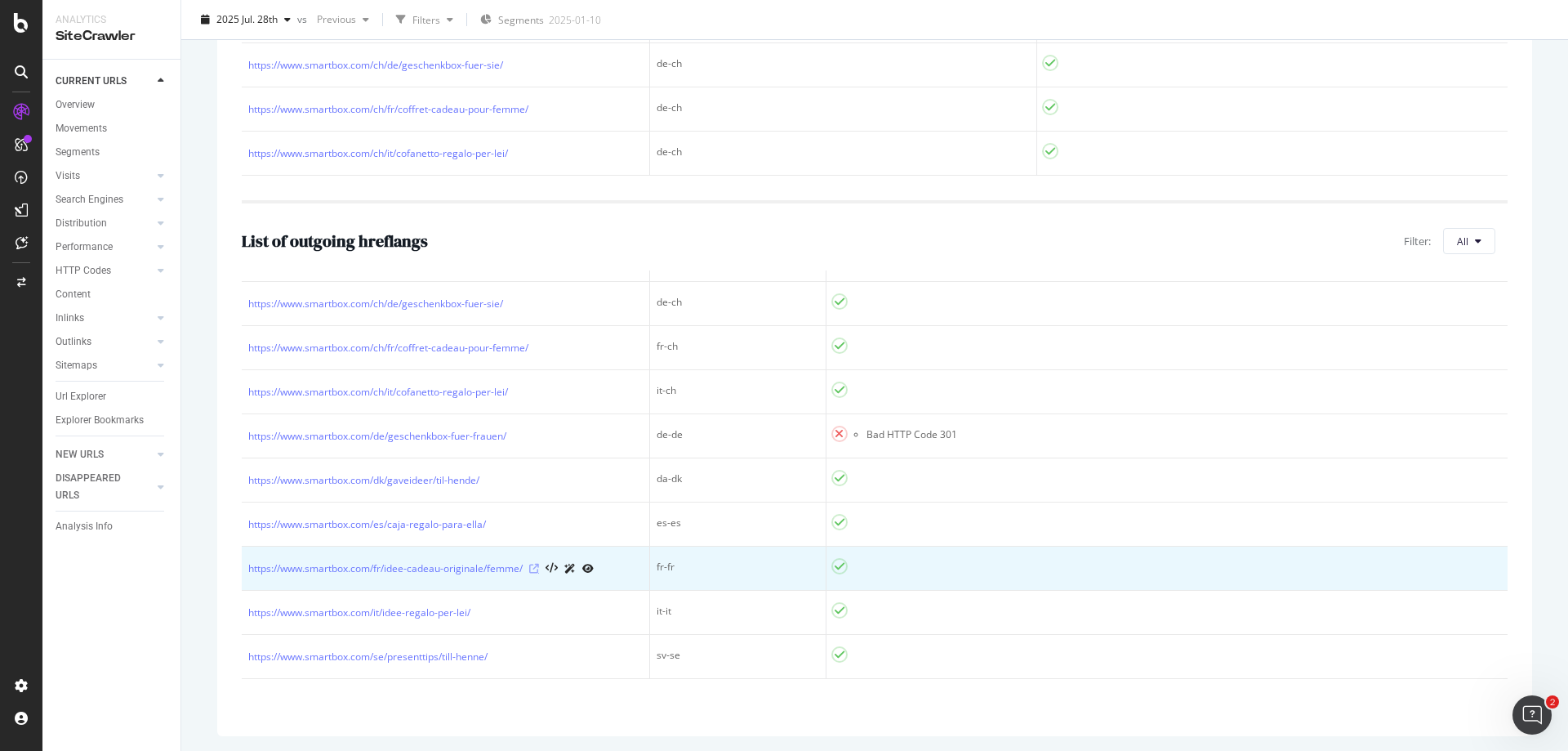 click at bounding box center [534, 569] 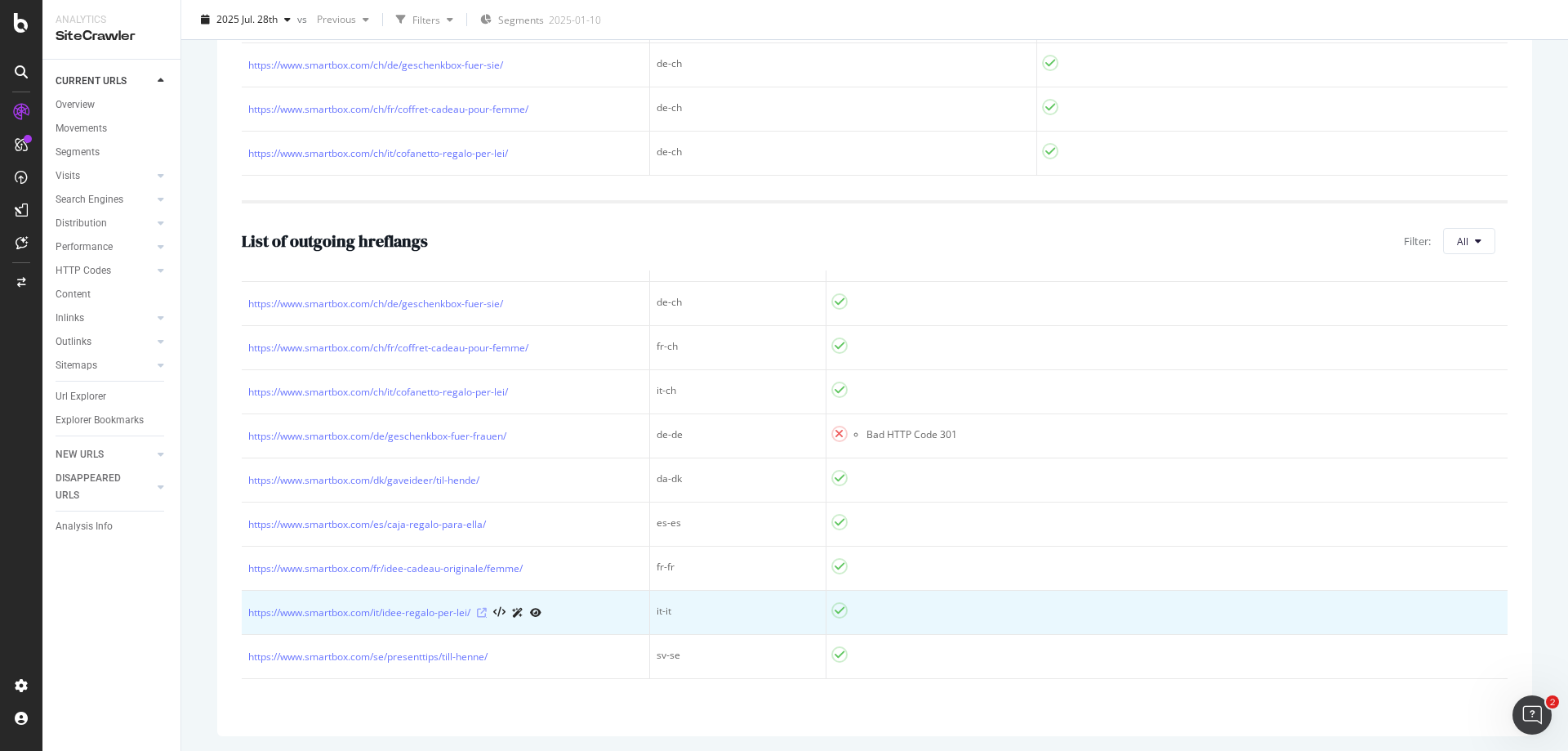 click at bounding box center (482, 613) 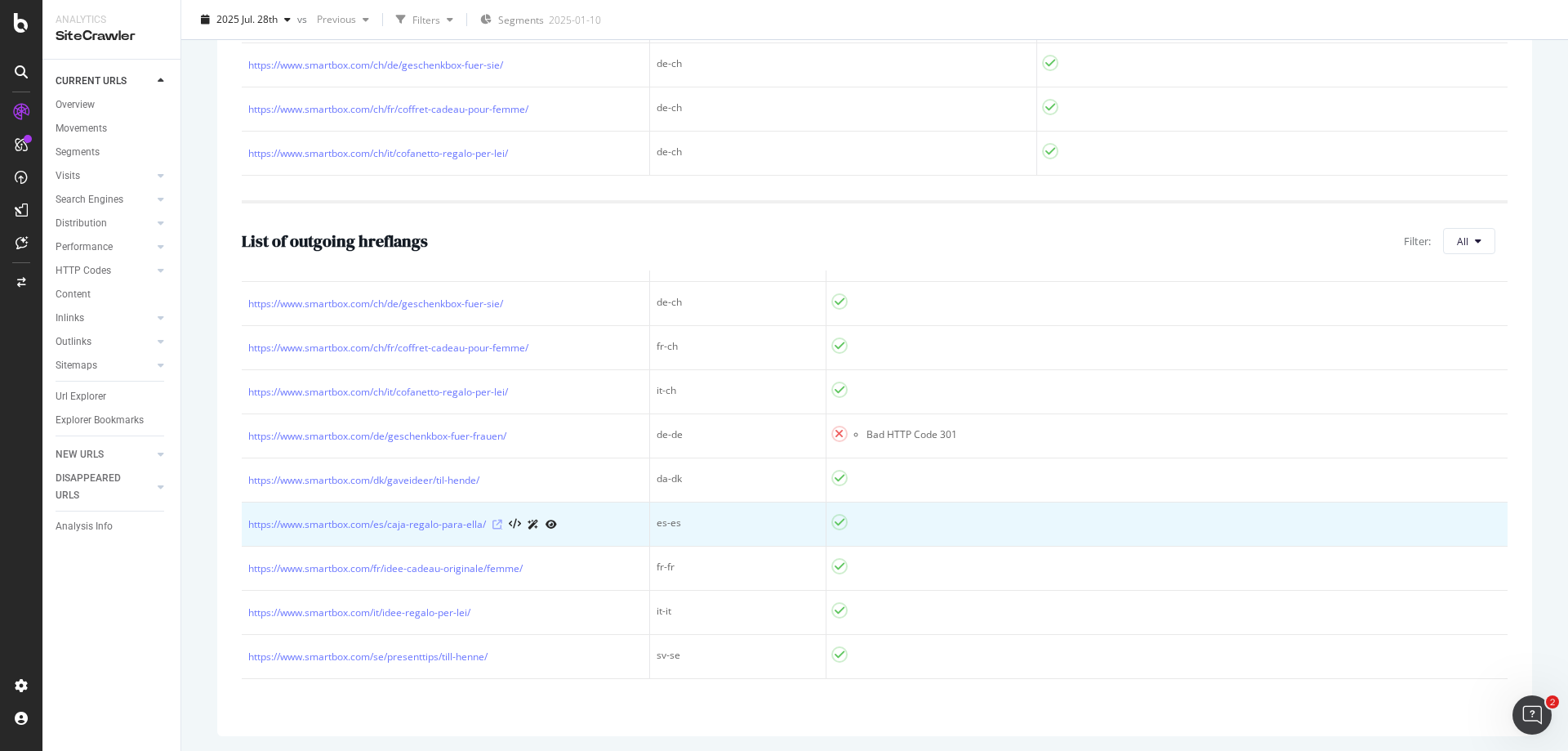 click at bounding box center [497, 525] 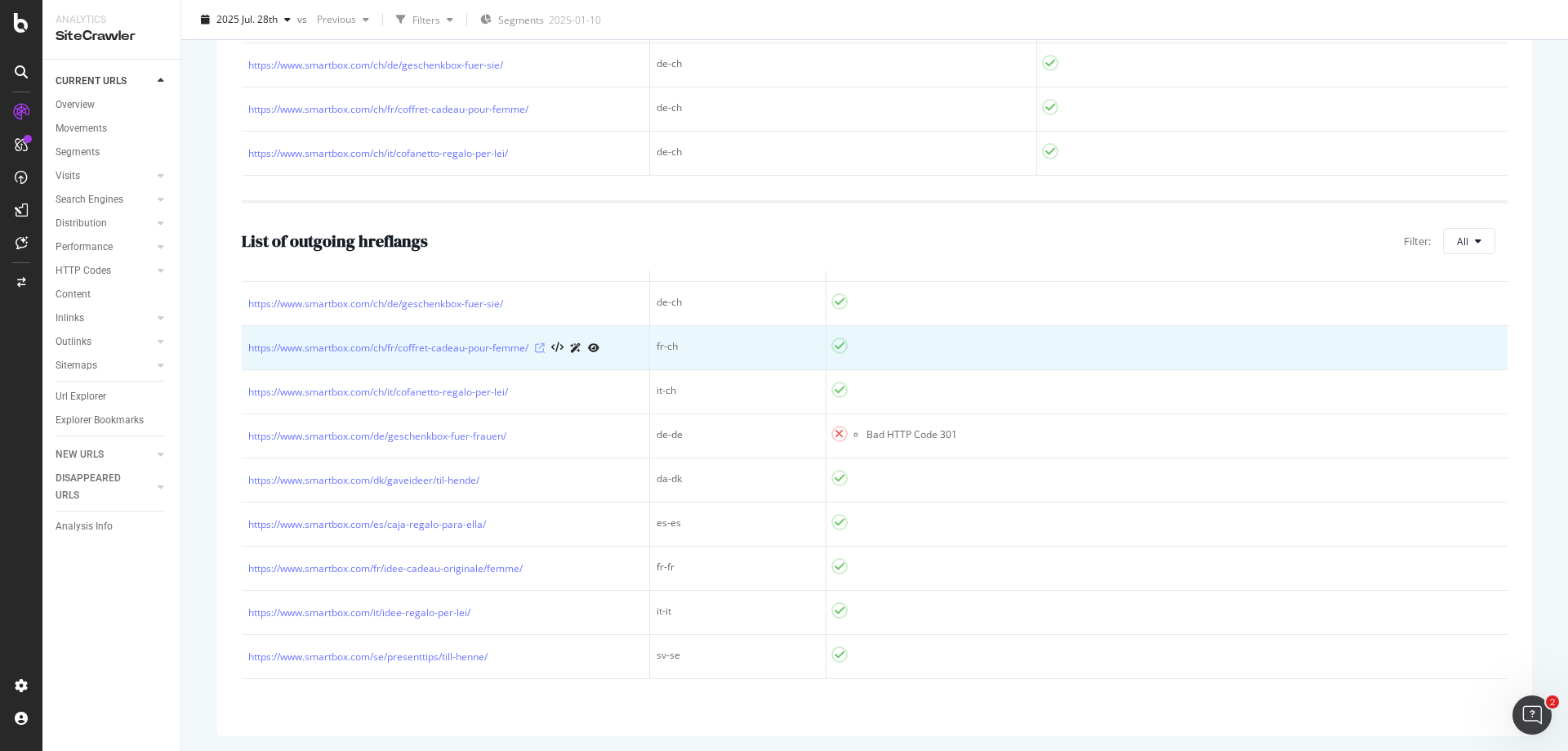 click at bounding box center [540, 348] 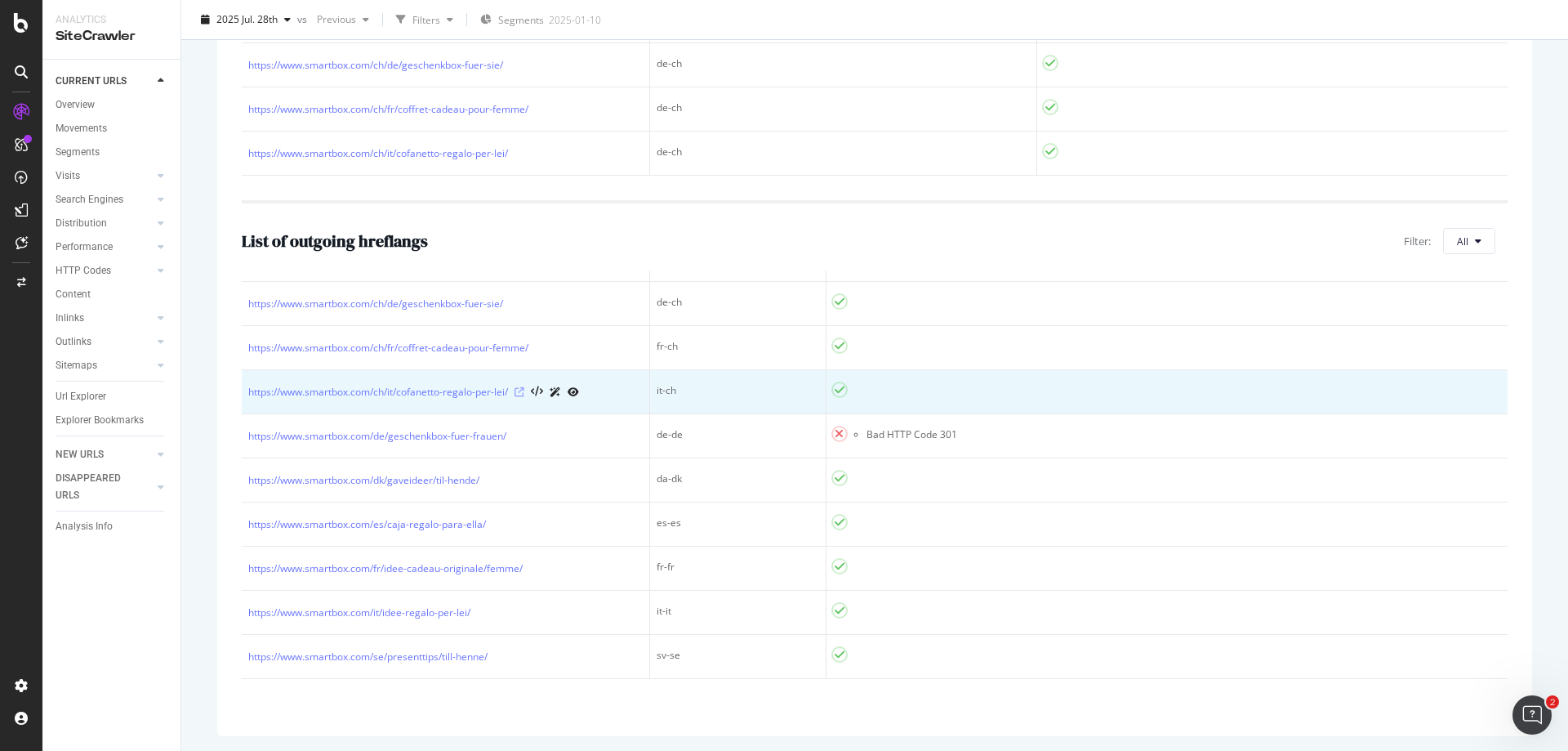 click at bounding box center [519, 392] 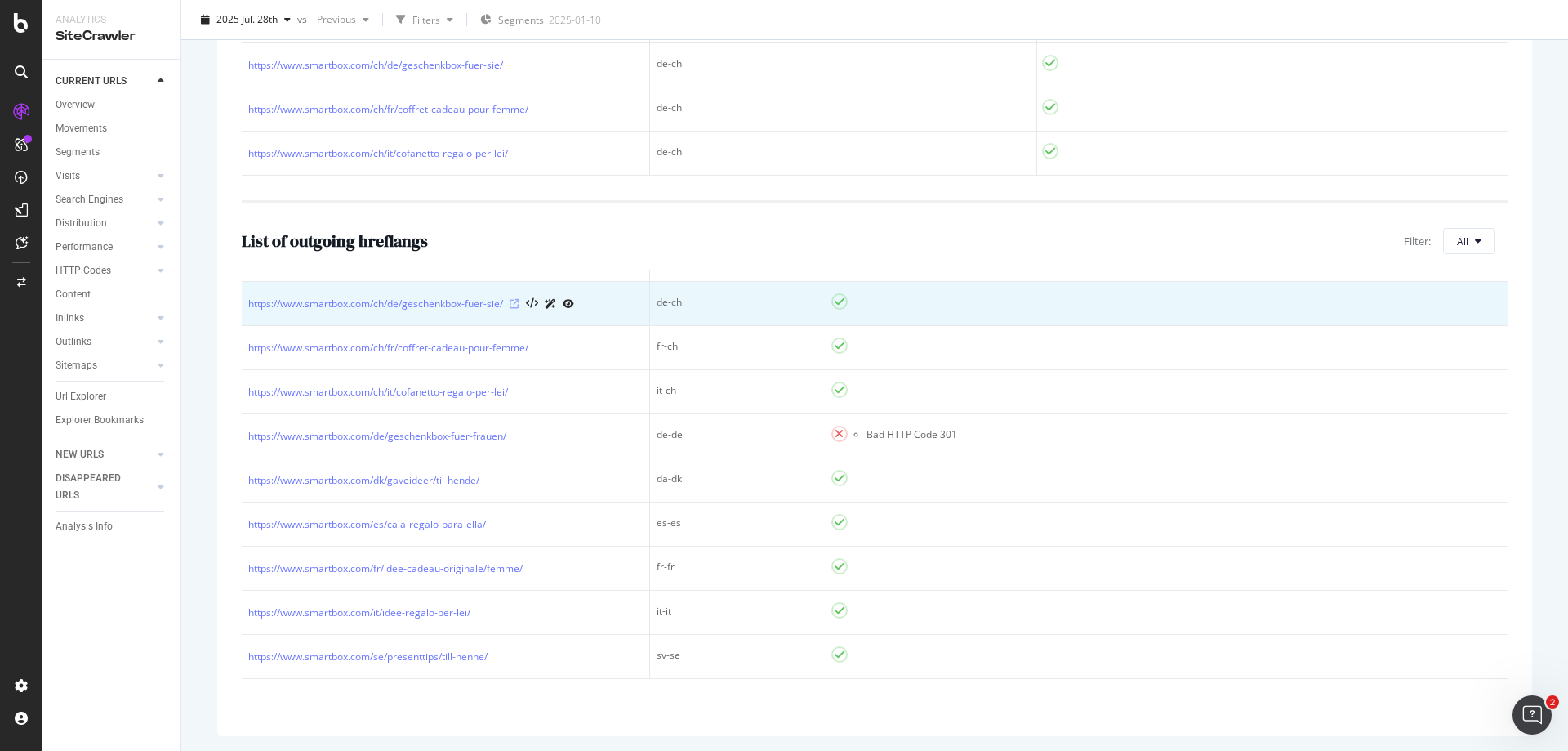 click at bounding box center [514, 304] 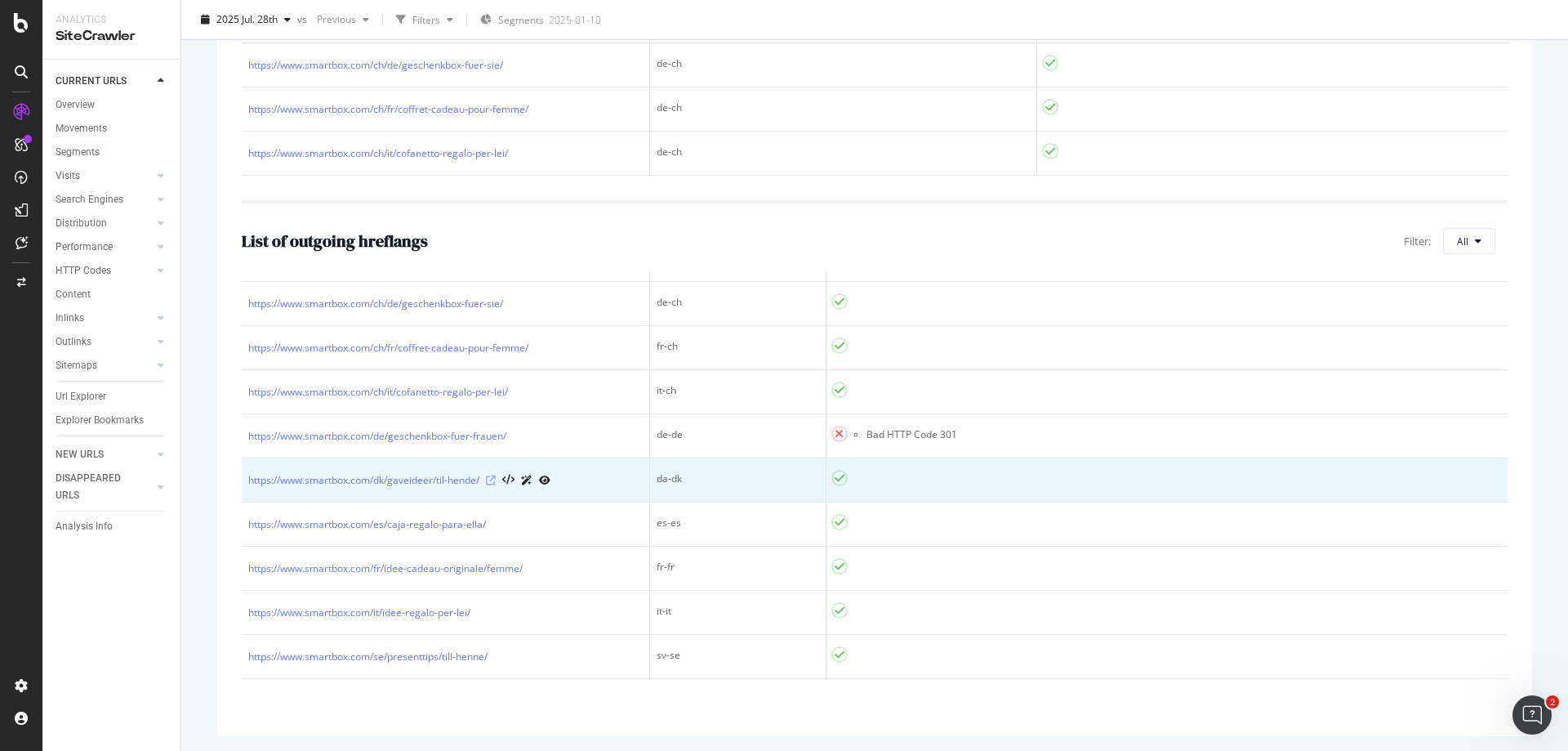 click at bounding box center [491, 481] 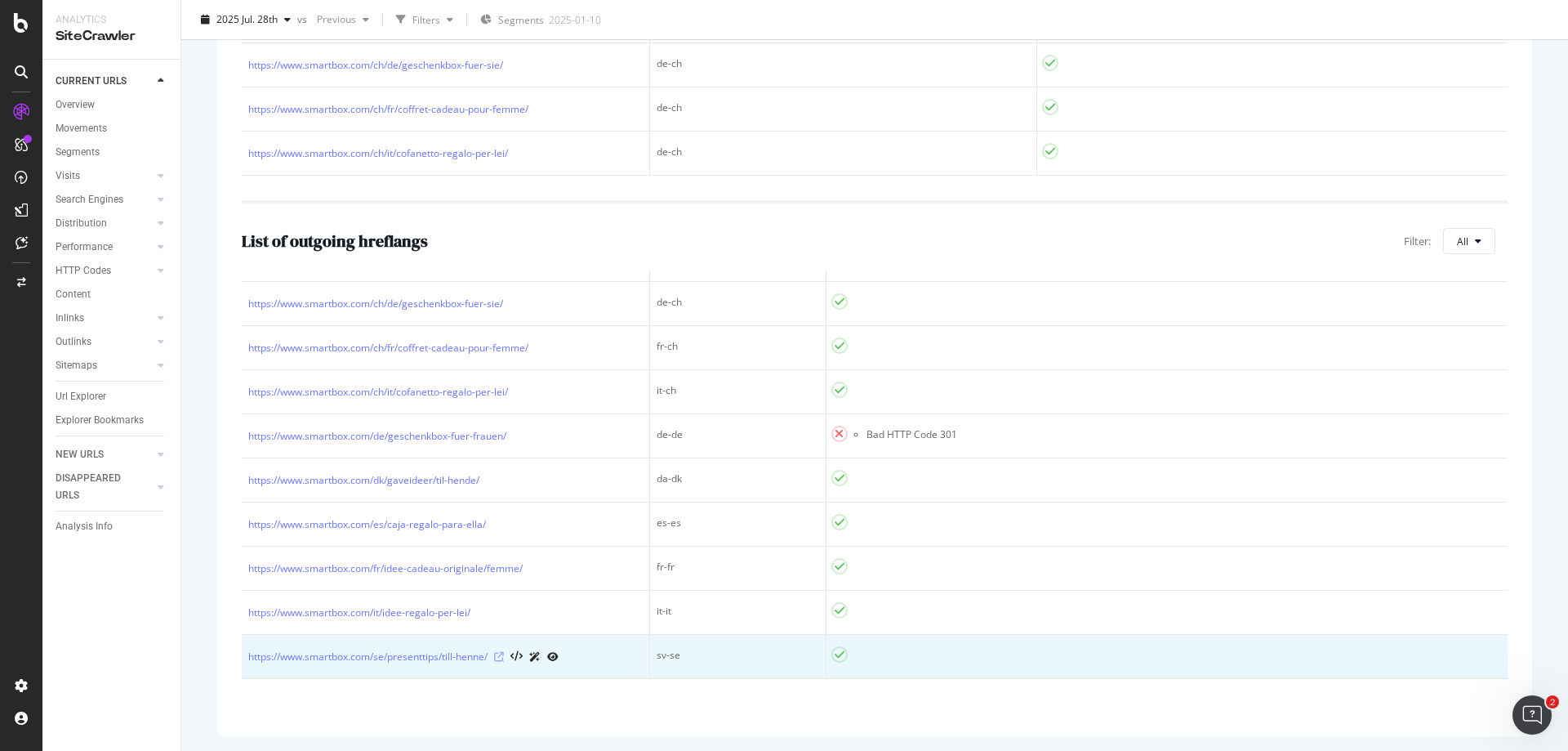 click at bounding box center [499, 657] 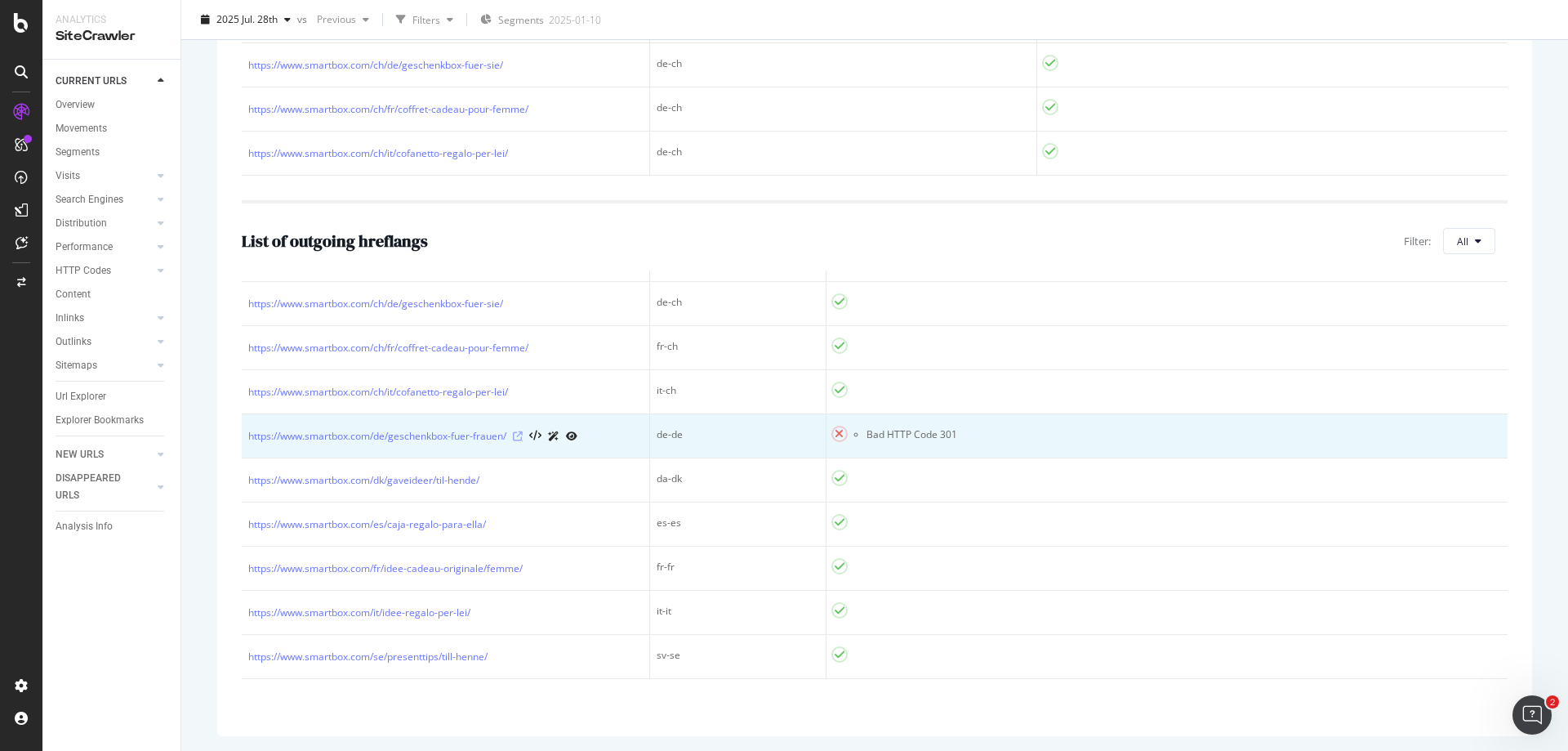 click at bounding box center [518, 436] 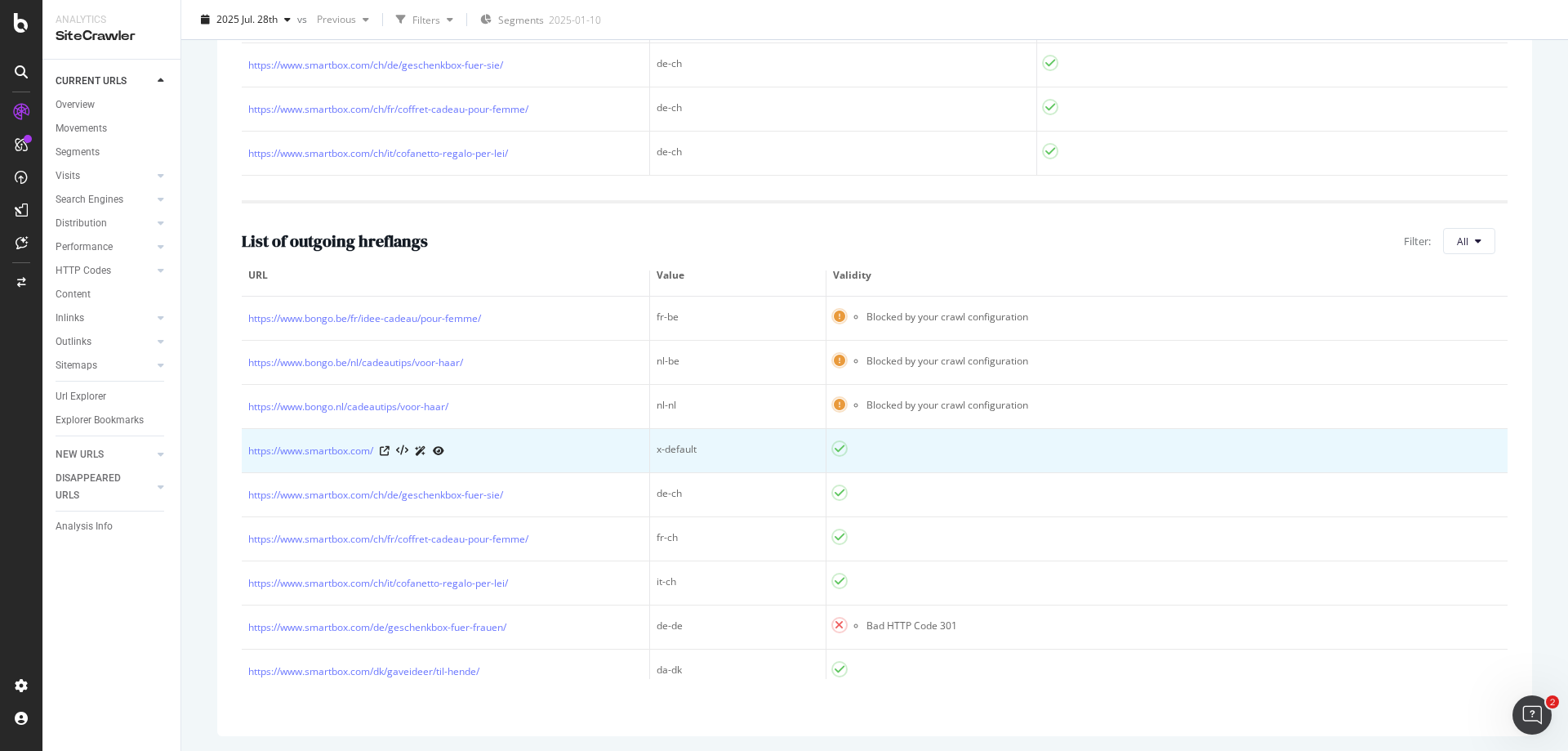 scroll, scrollTop: 0, scrollLeft: 0, axis: both 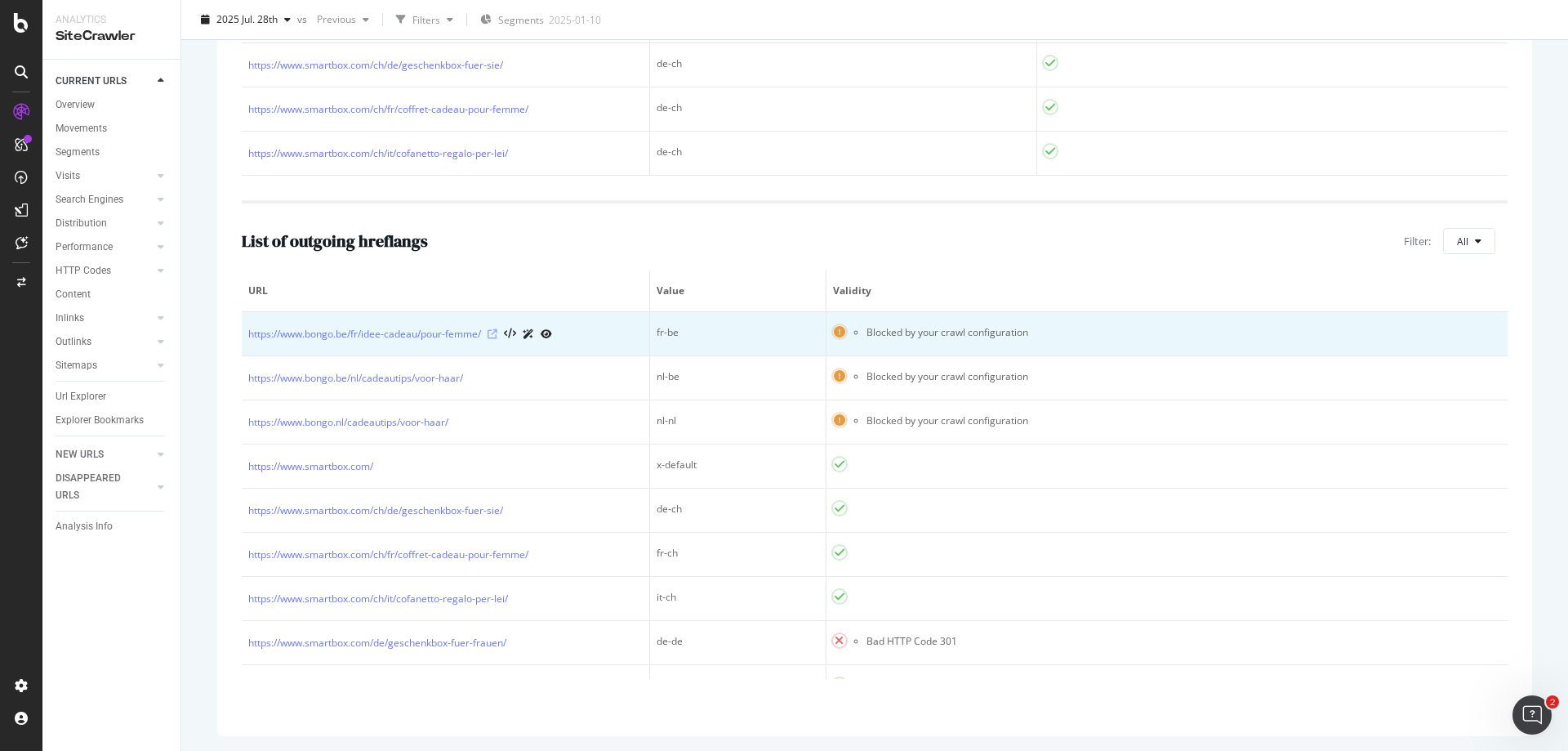 click at bounding box center [492, 334] 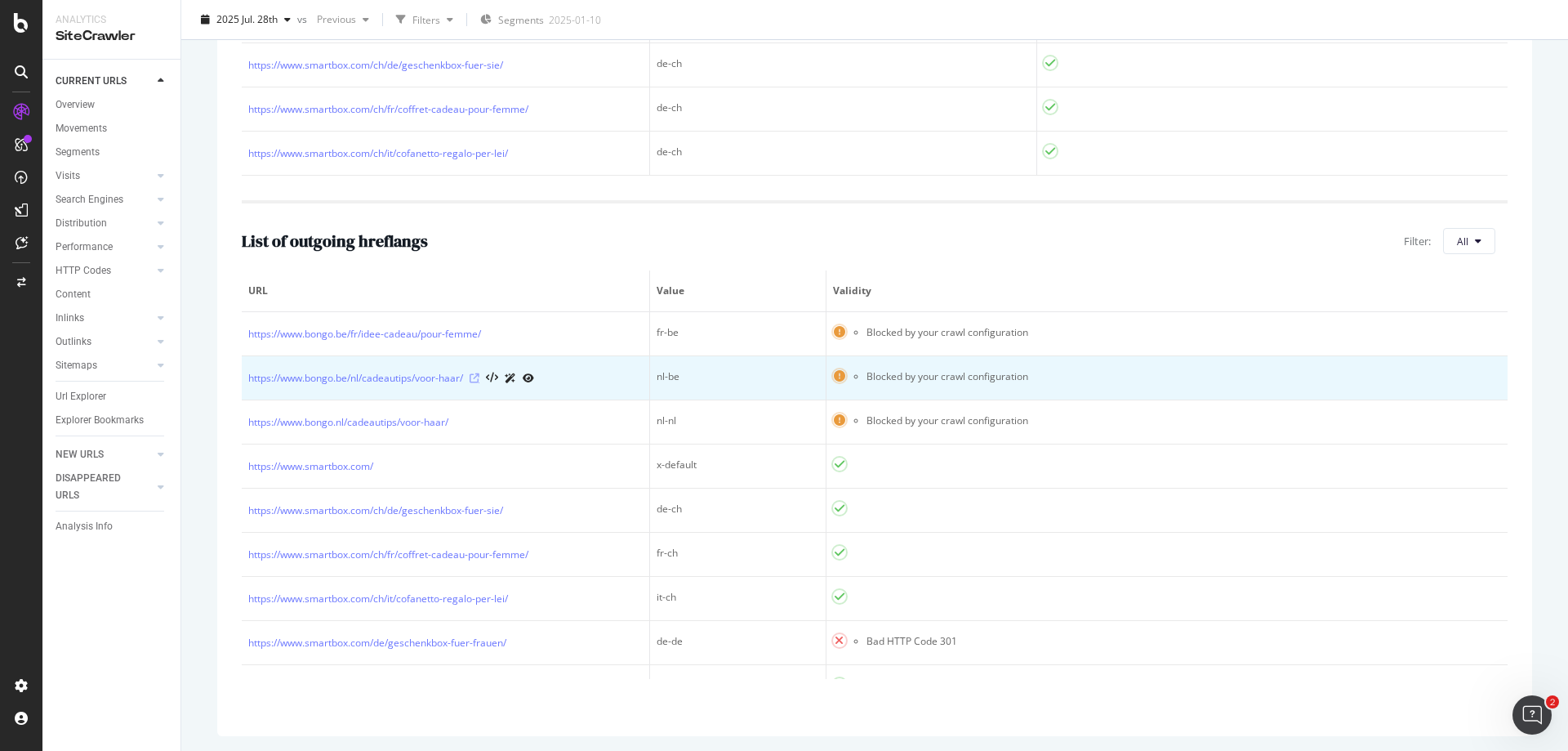 click at bounding box center [474, 378] 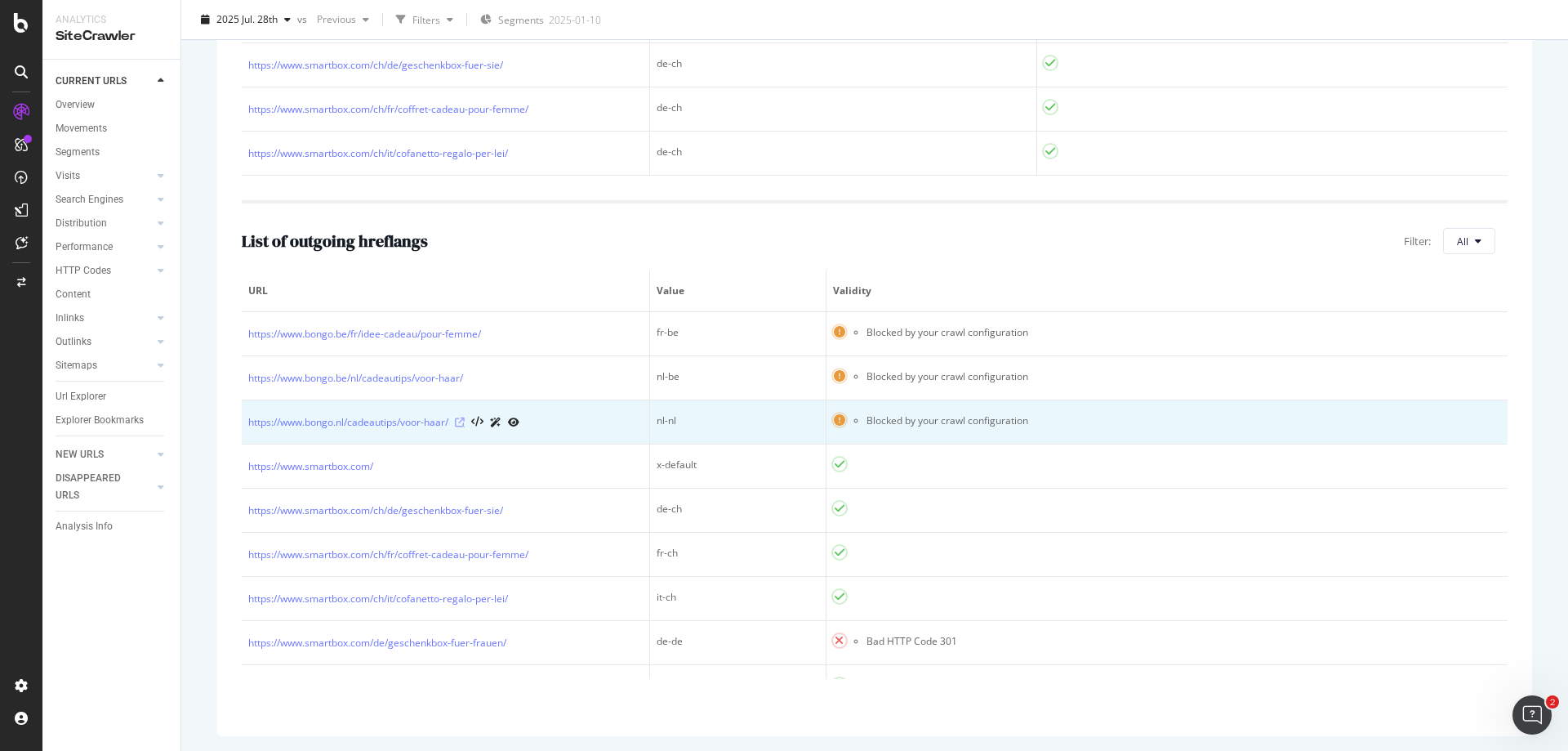 click at bounding box center [460, 422] 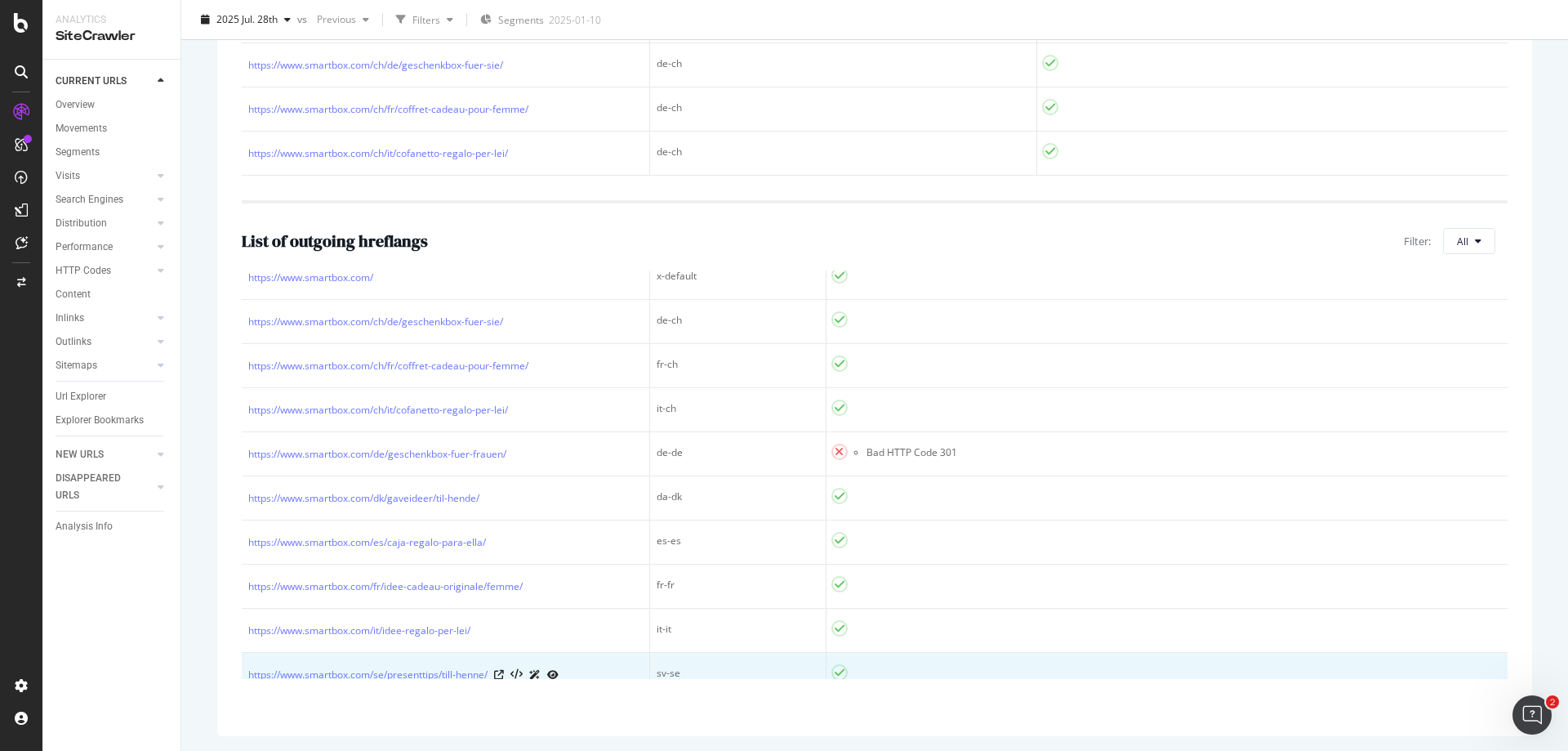 scroll, scrollTop: 207, scrollLeft: 0, axis: vertical 